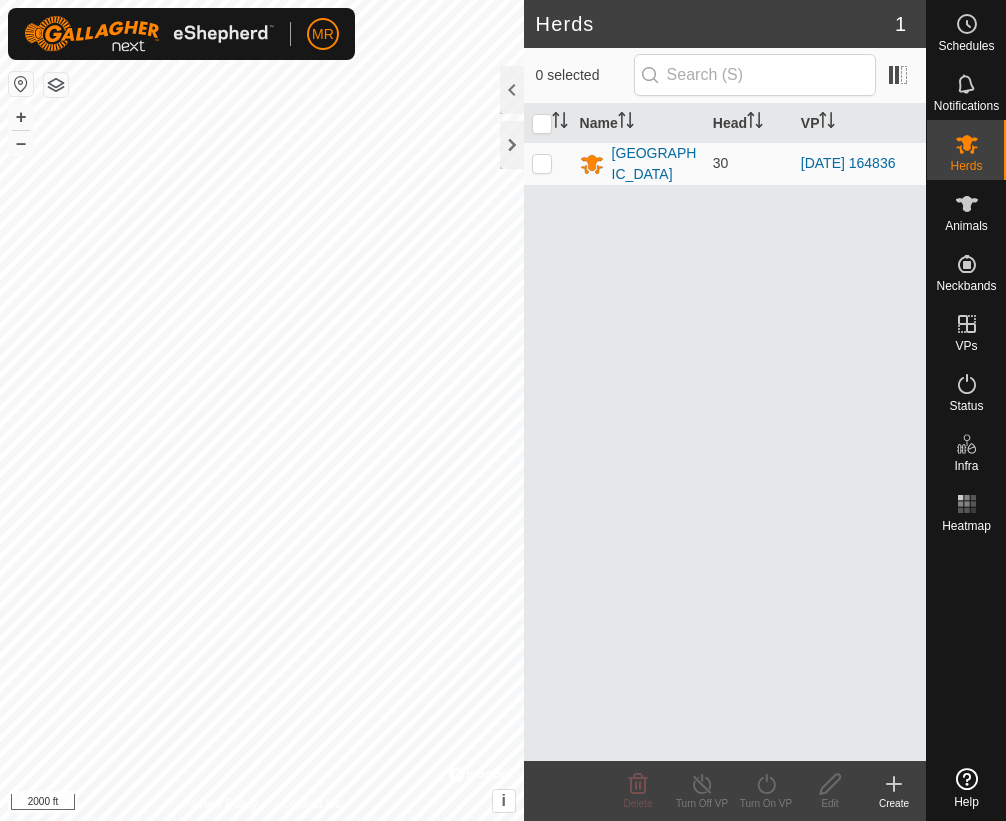 scroll, scrollTop: 0, scrollLeft: 0, axis: both 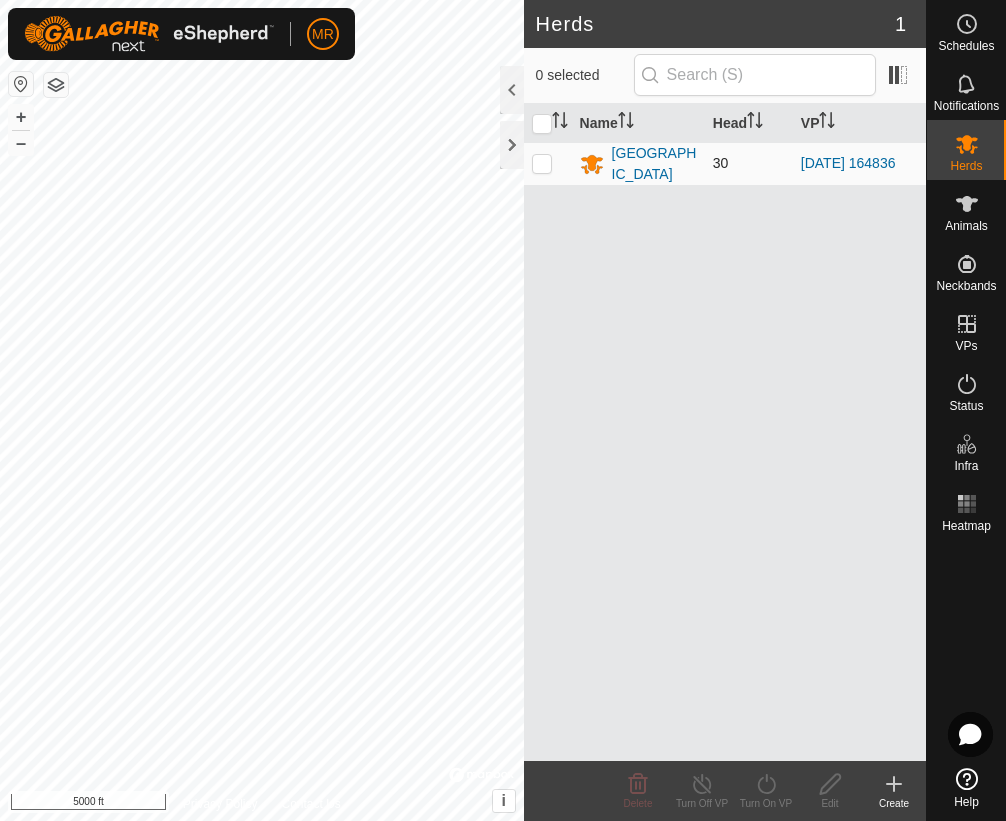 click at bounding box center [542, 163] 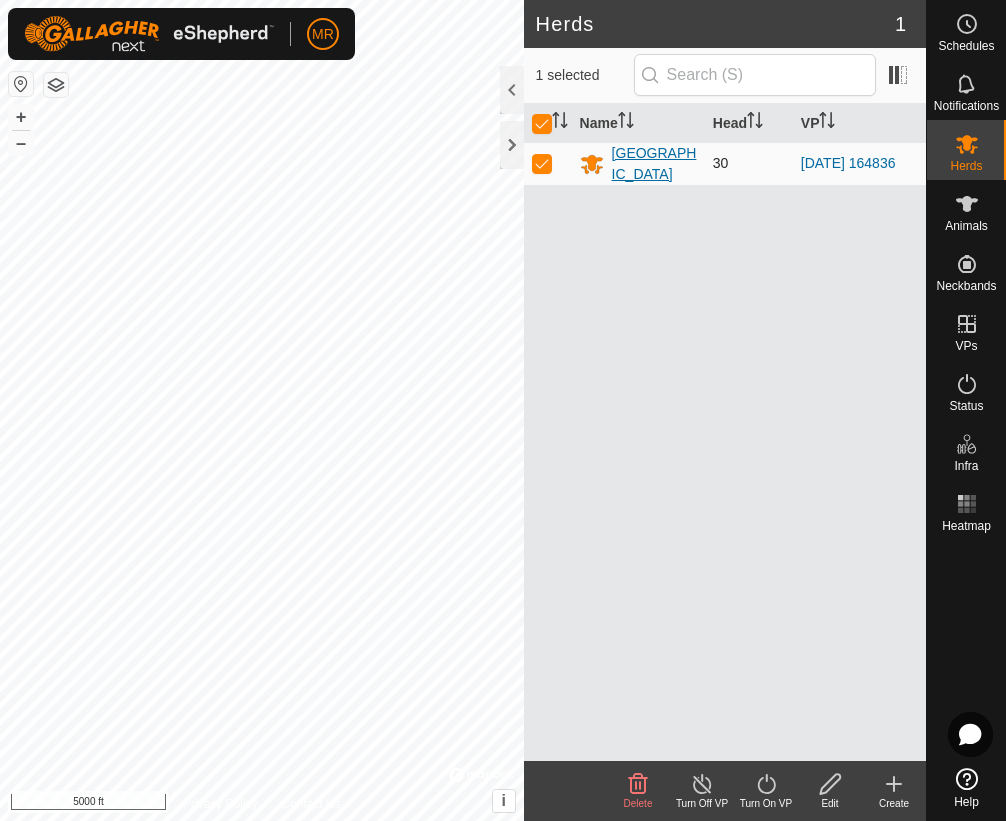 click on "[GEOGRAPHIC_DATA]" at bounding box center [654, 164] 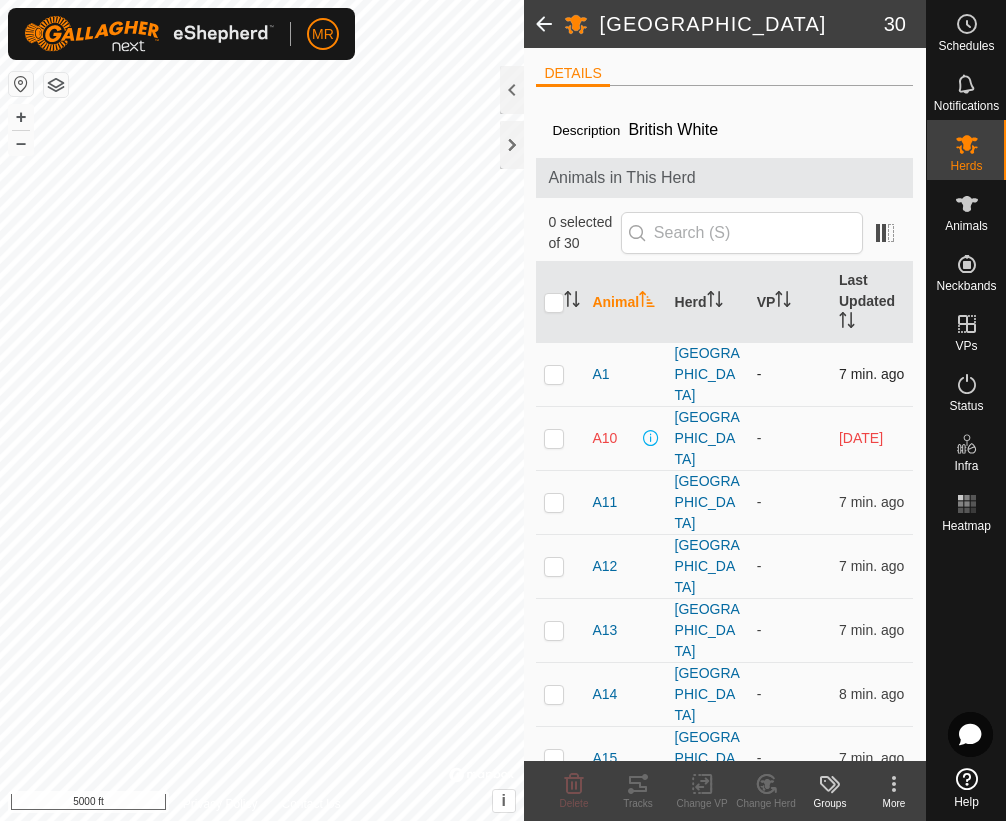 click on "A1" at bounding box center [625, 374] 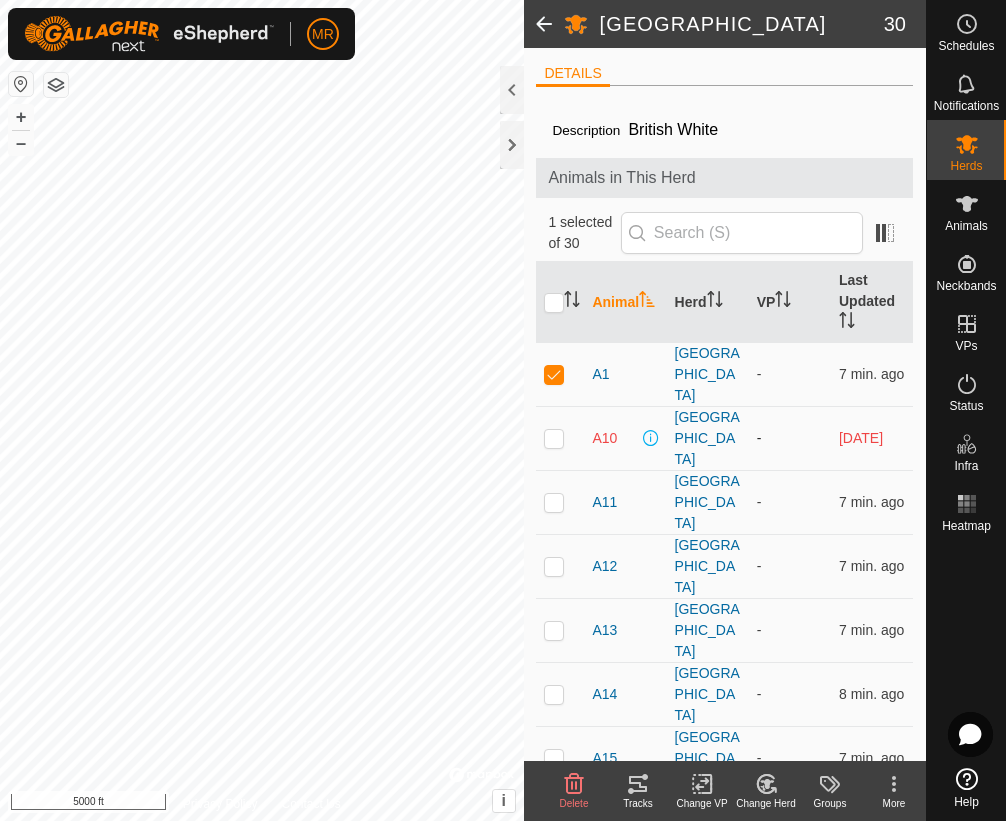 click at bounding box center [560, 438] 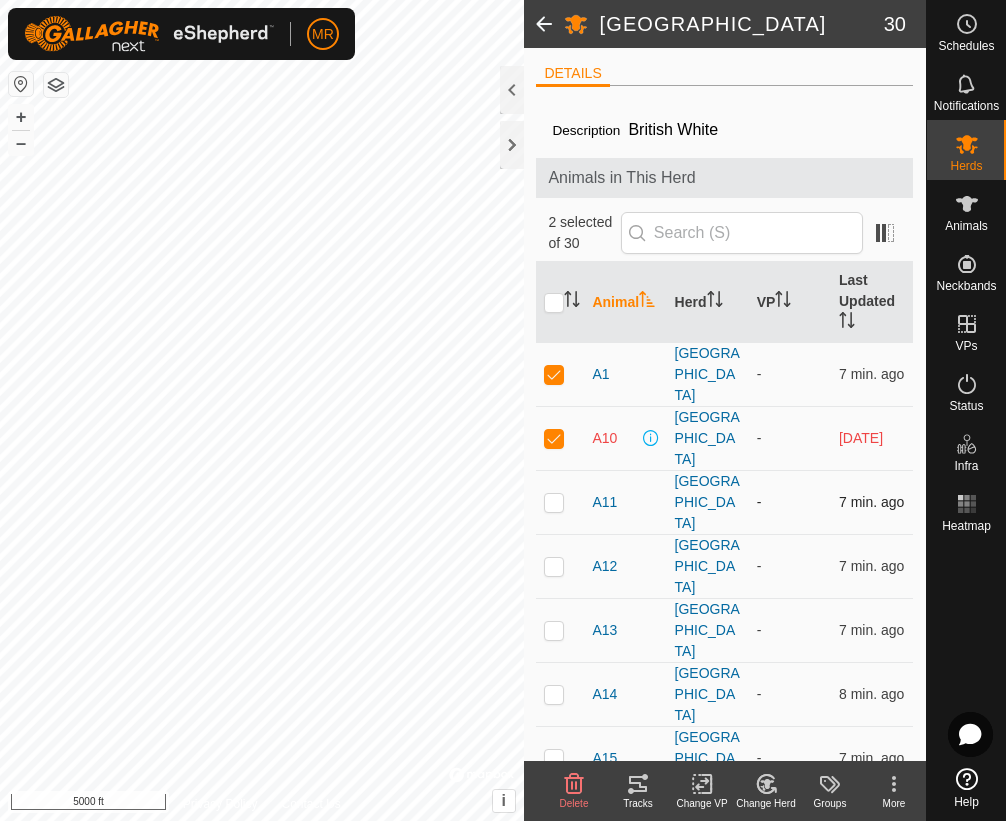 click at bounding box center [554, 502] 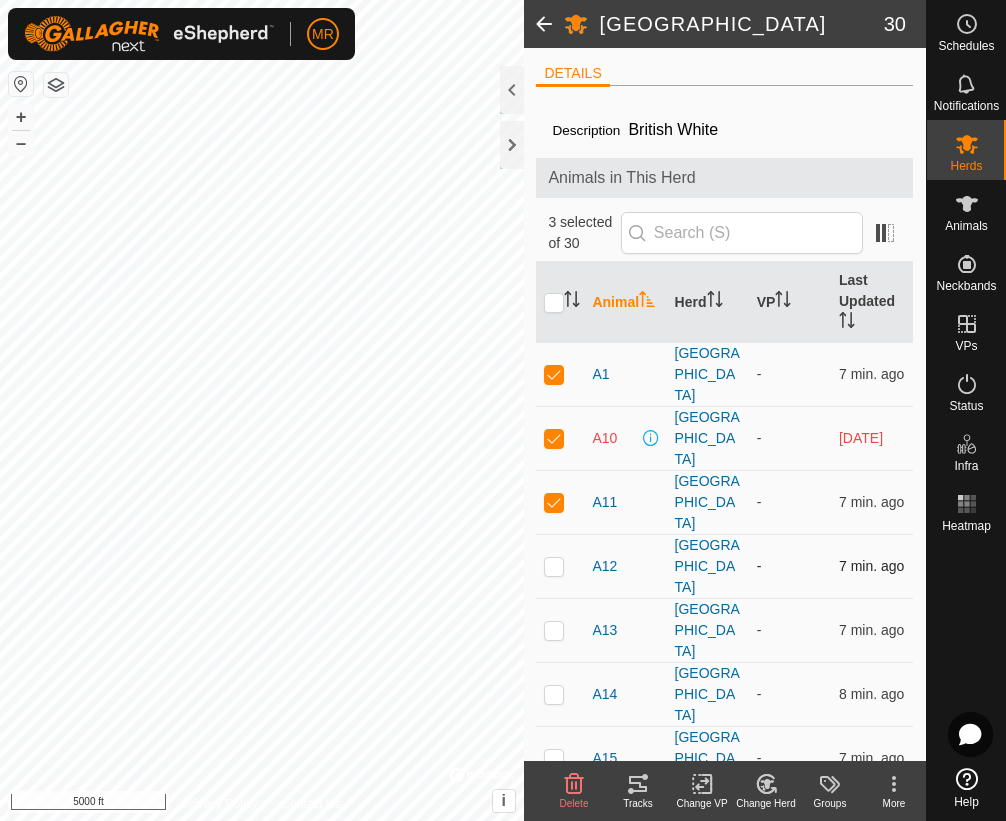 click at bounding box center [554, 566] 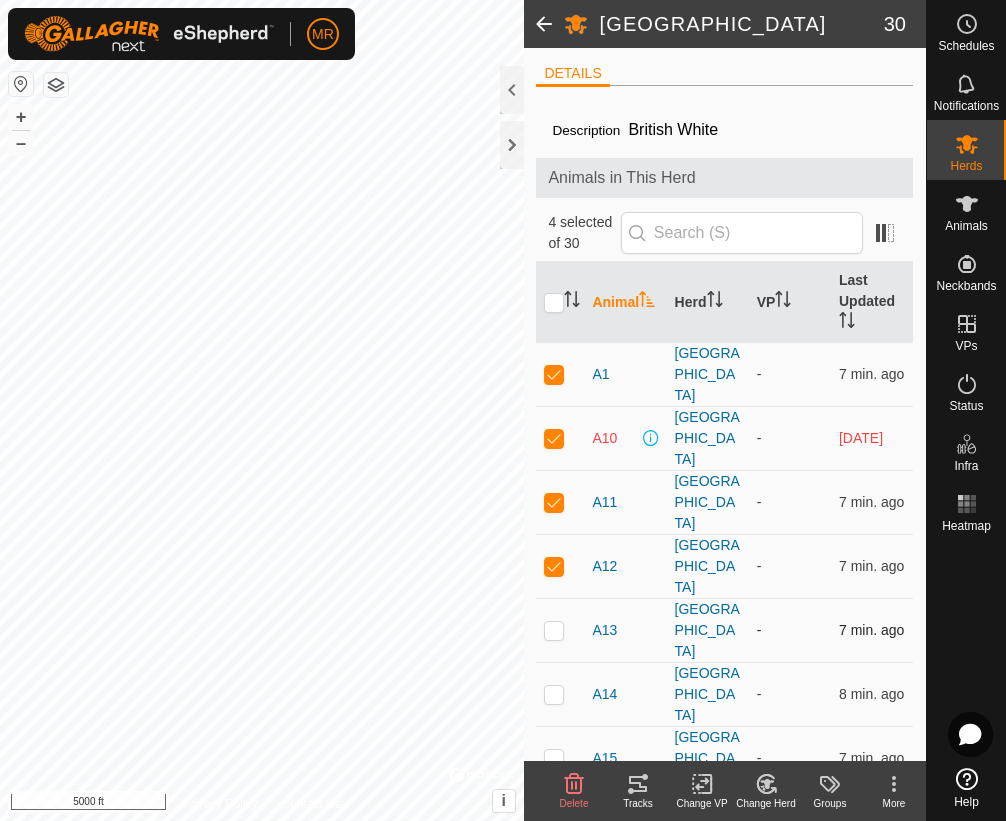 click at bounding box center [554, 630] 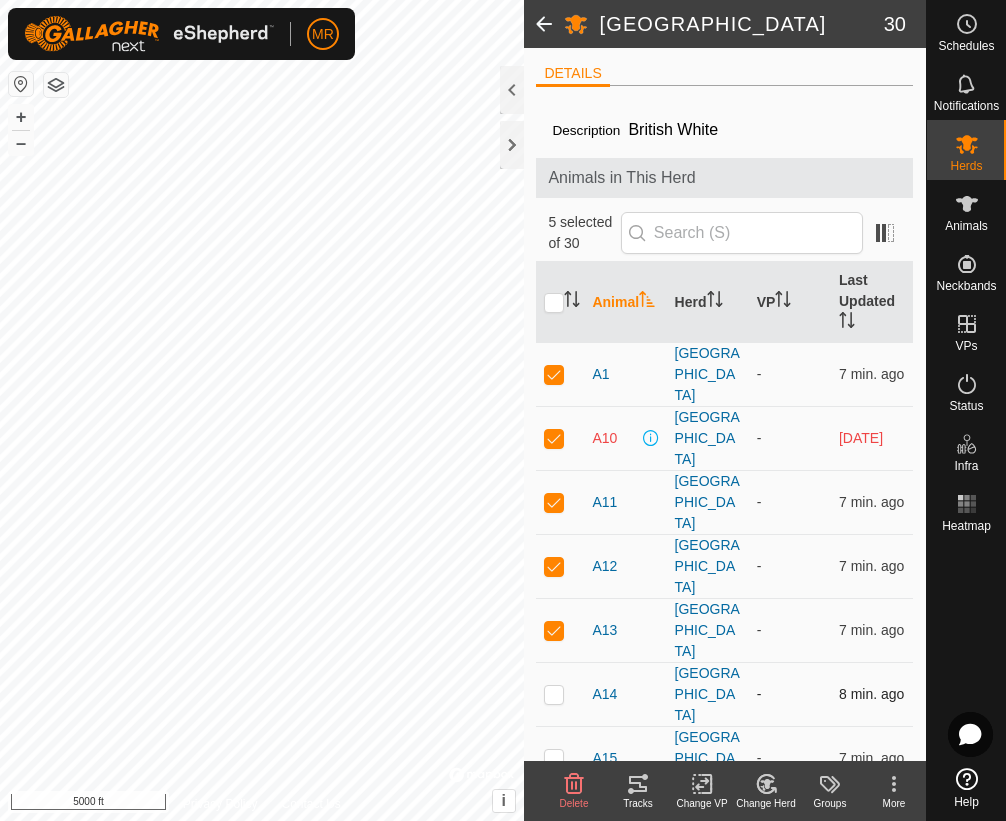 click at bounding box center [554, 694] 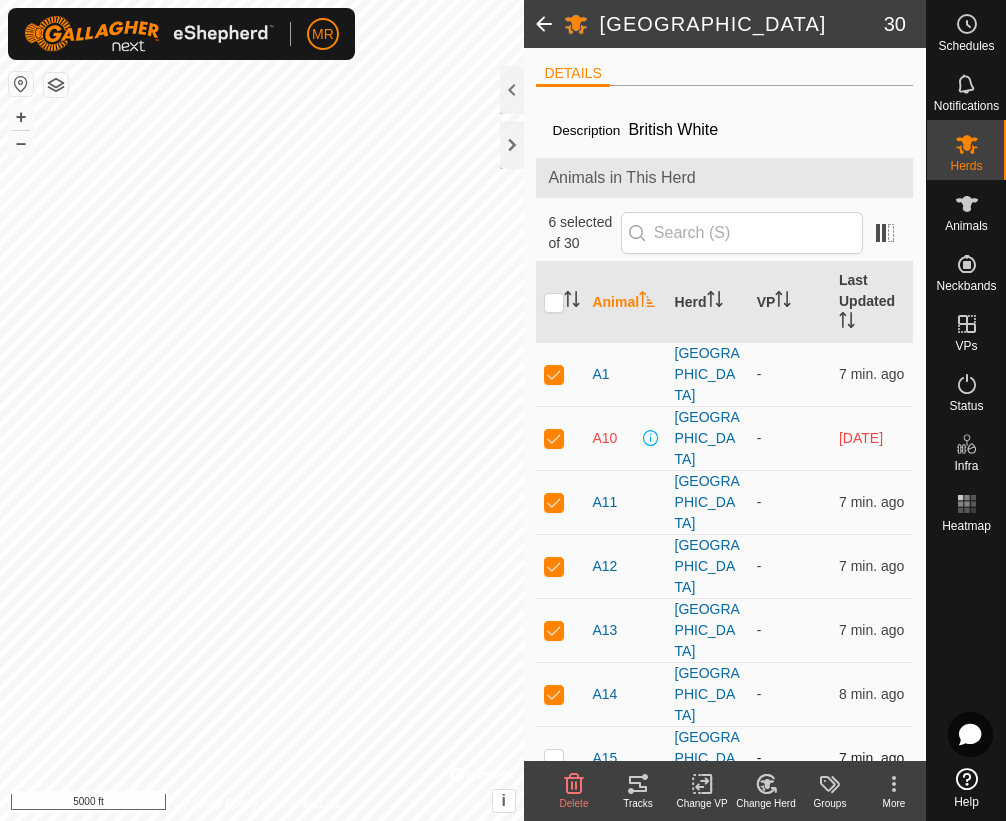 click at bounding box center [560, 758] 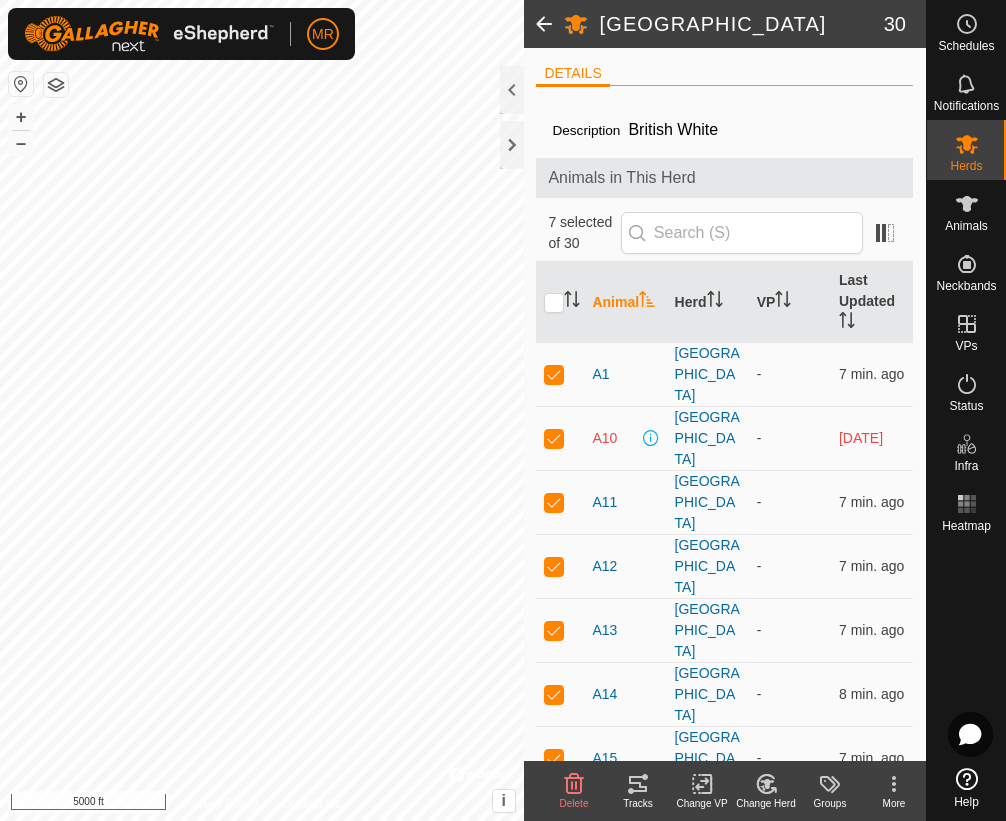 click at bounding box center (554, 822) 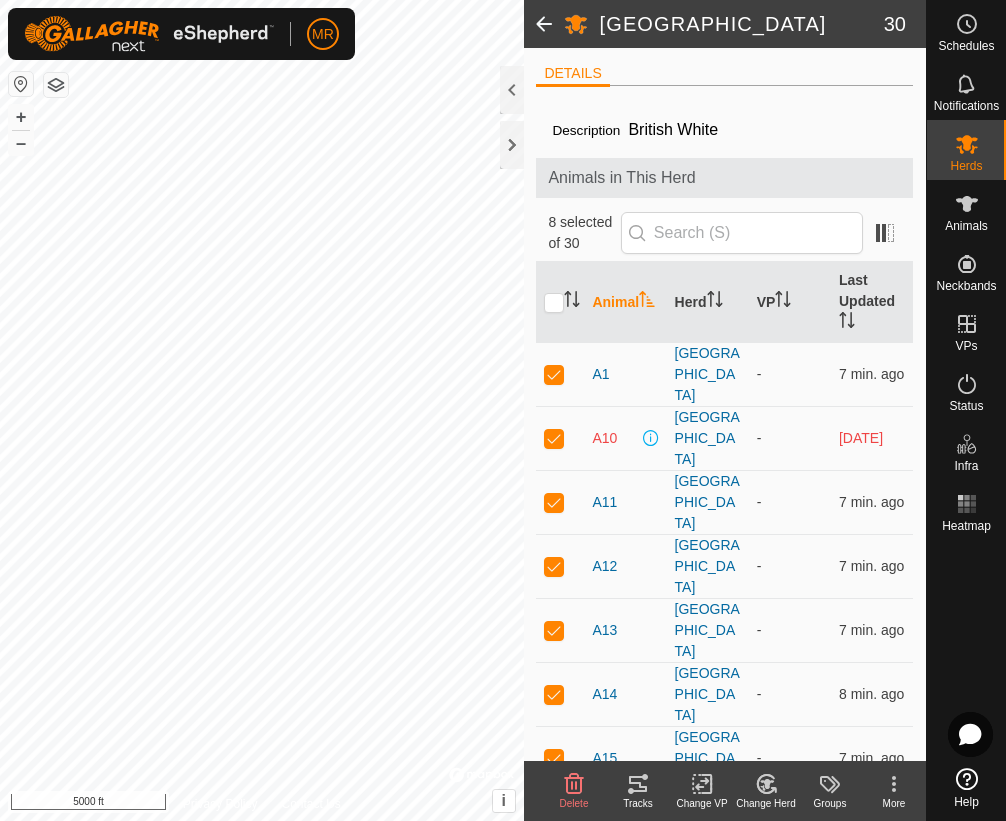 click at bounding box center (554, 886) 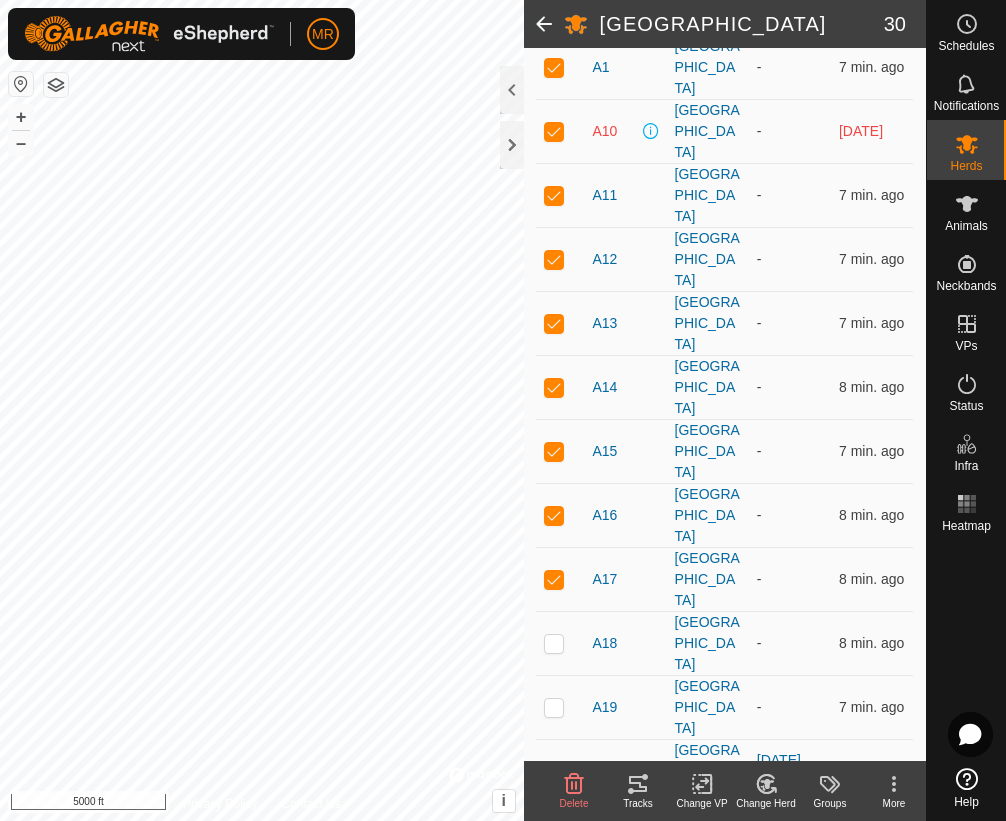 scroll, scrollTop: 387, scrollLeft: 0, axis: vertical 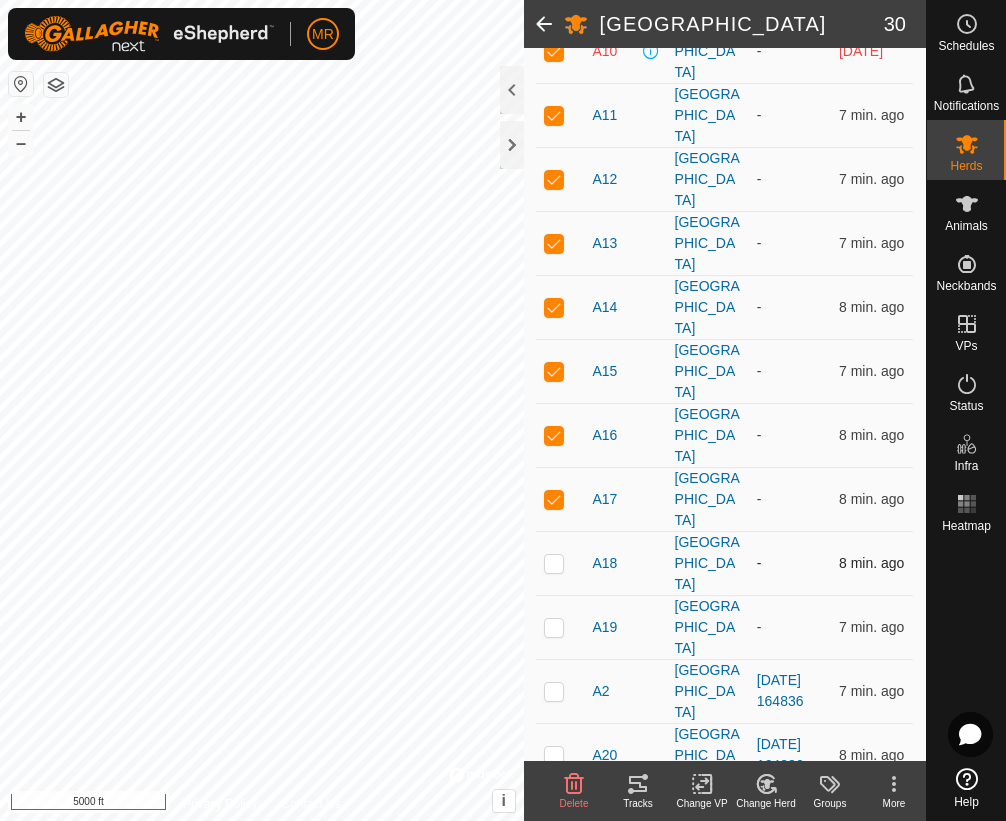 click at bounding box center [554, 563] 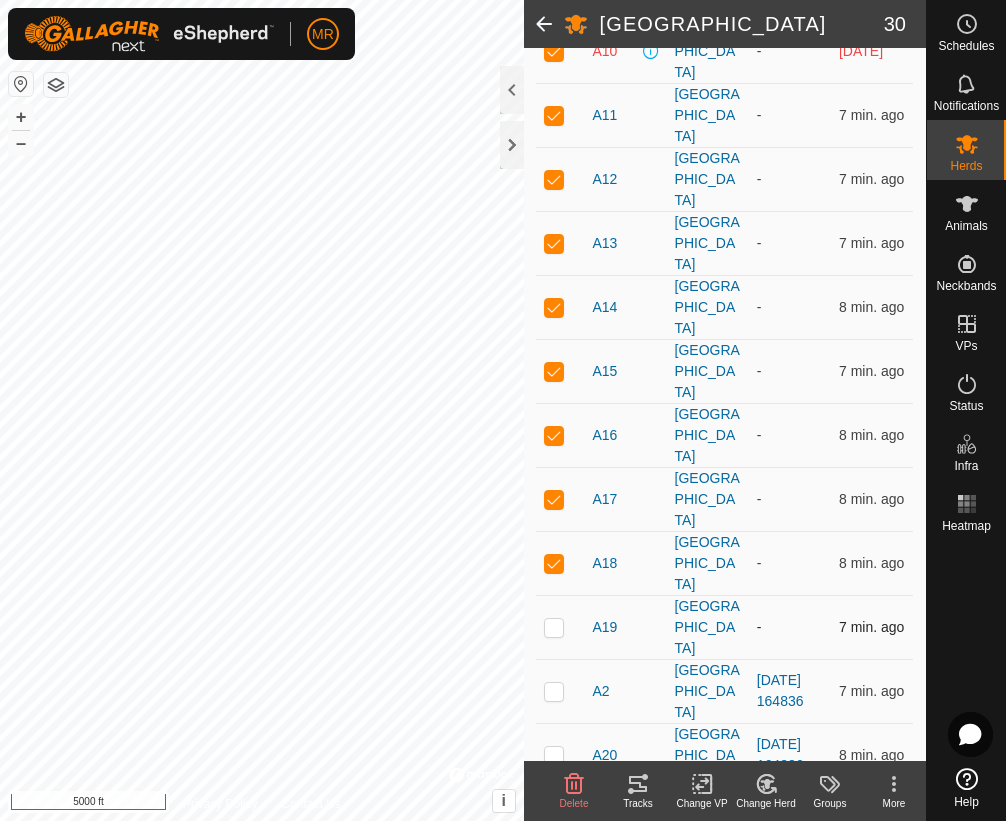 click at bounding box center [554, 627] 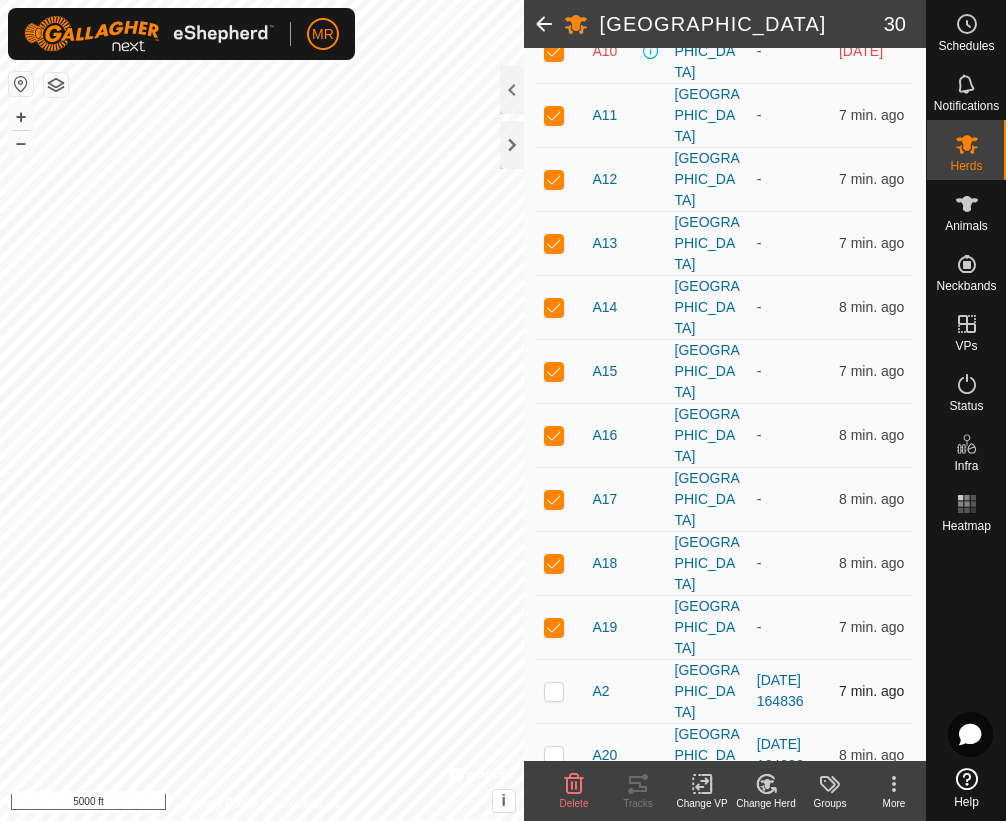 click at bounding box center [554, 691] 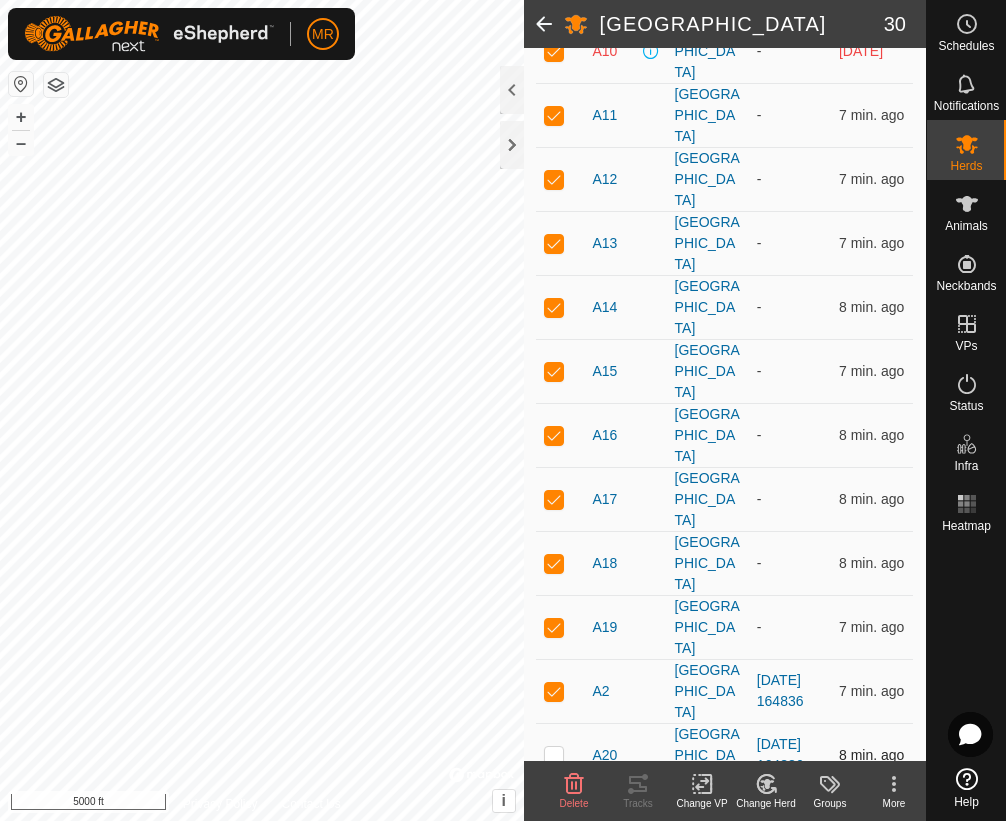 click at bounding box center [554, 755] 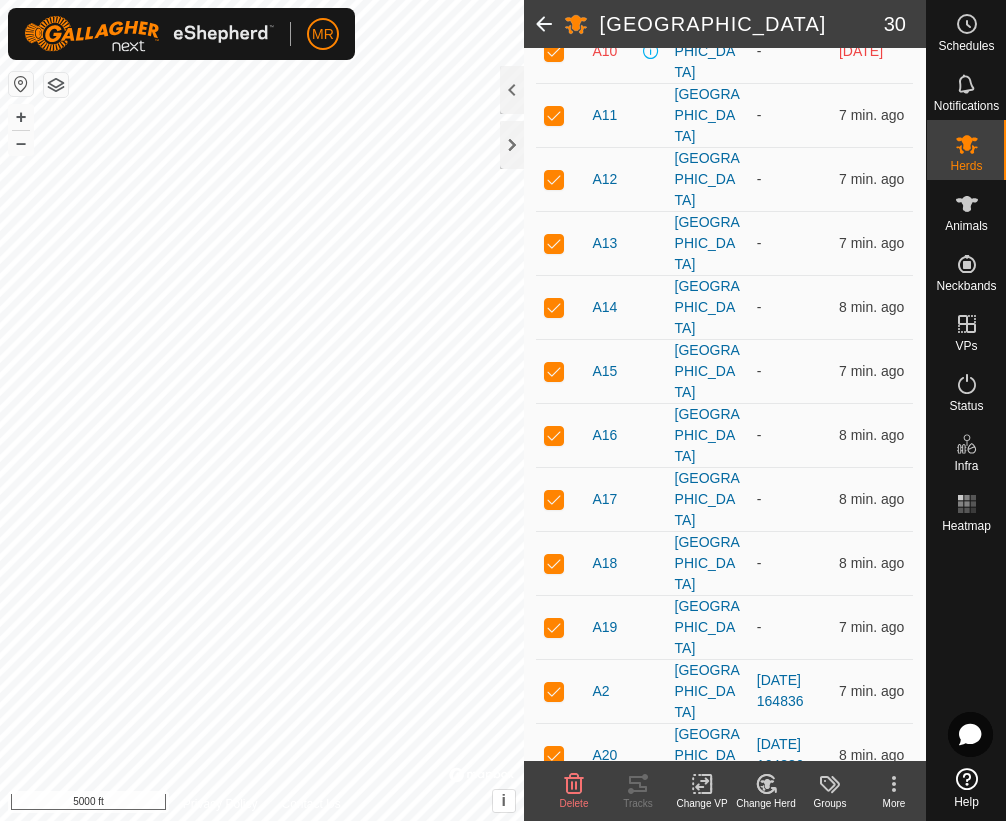 click at bounding box center (554, 819) 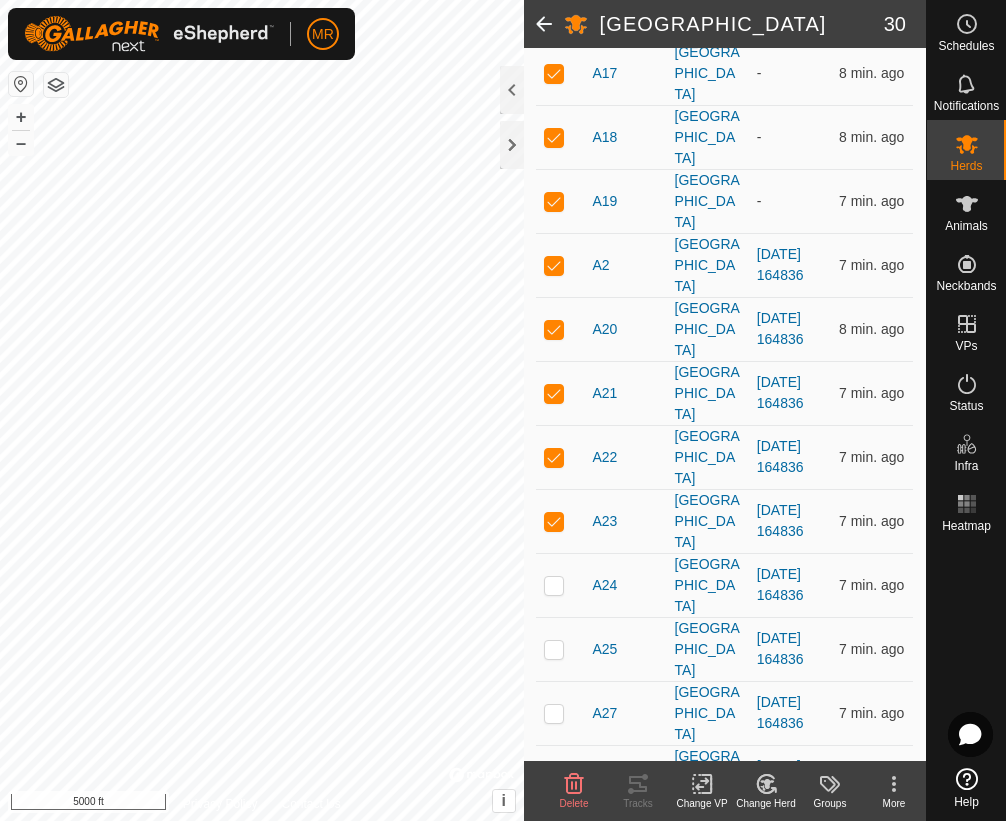 scroll, scrollTop: 827, scrollLeft: 0, axis: vertical 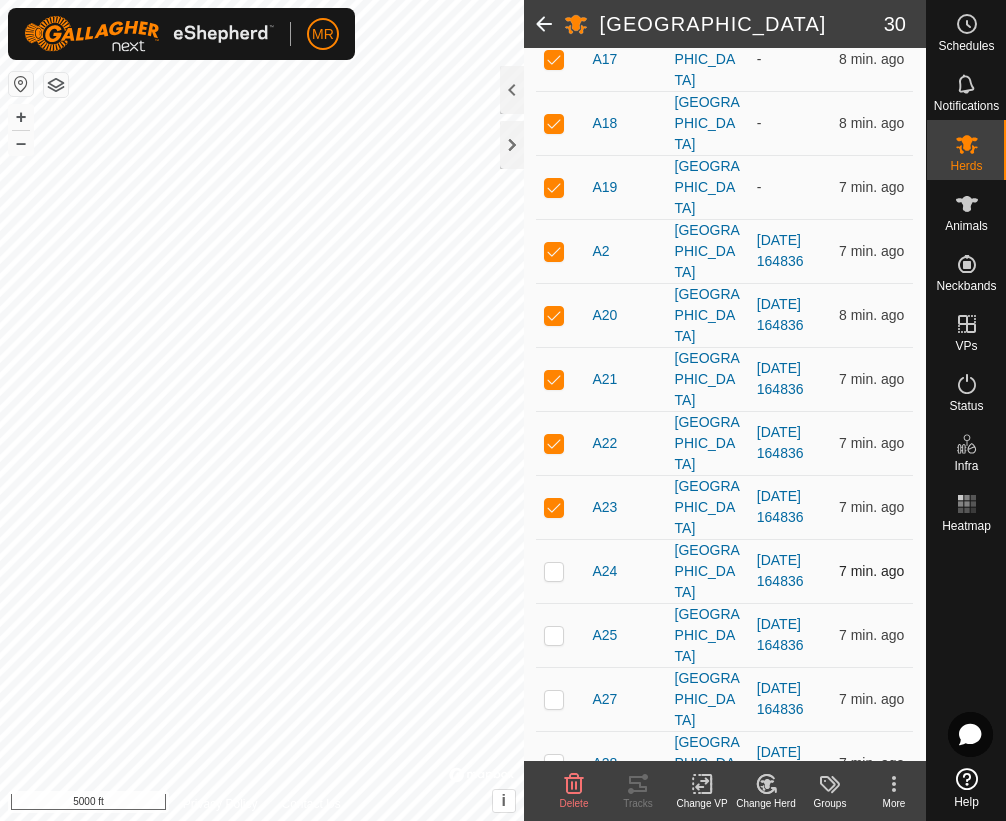 click at bounding box center [554, 571] 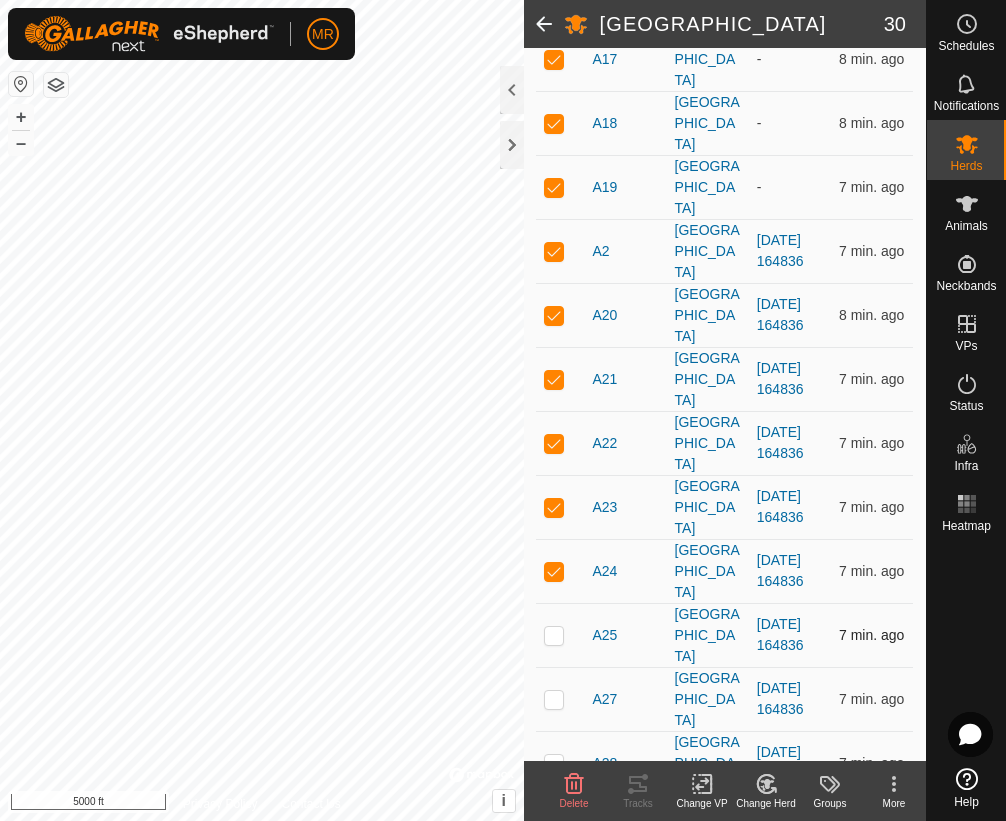 click at bounding box center (554, 635) 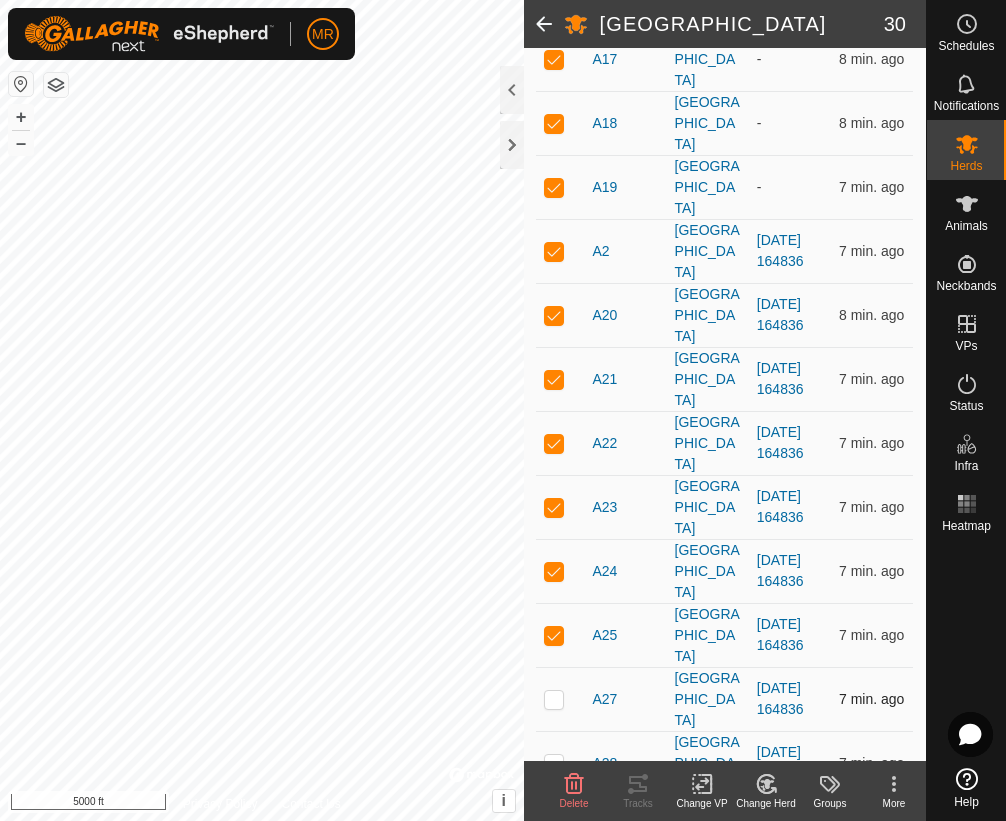 click at bounding box center (554, 699) 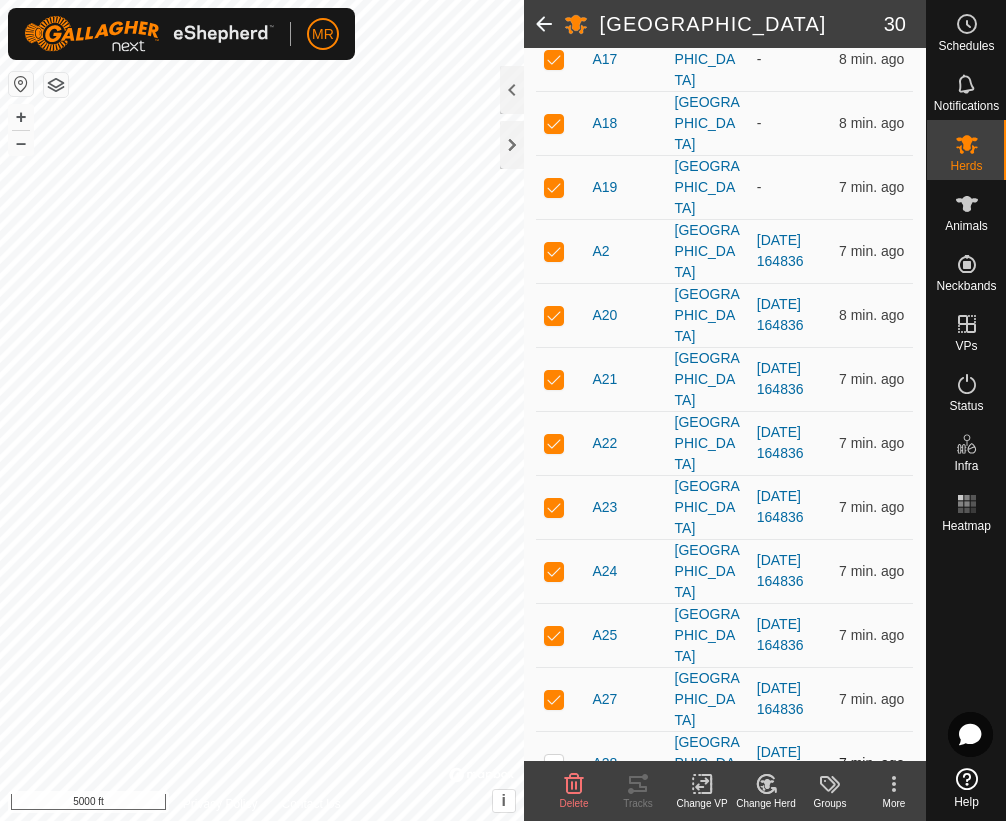 click at bounding box center (554, 763) 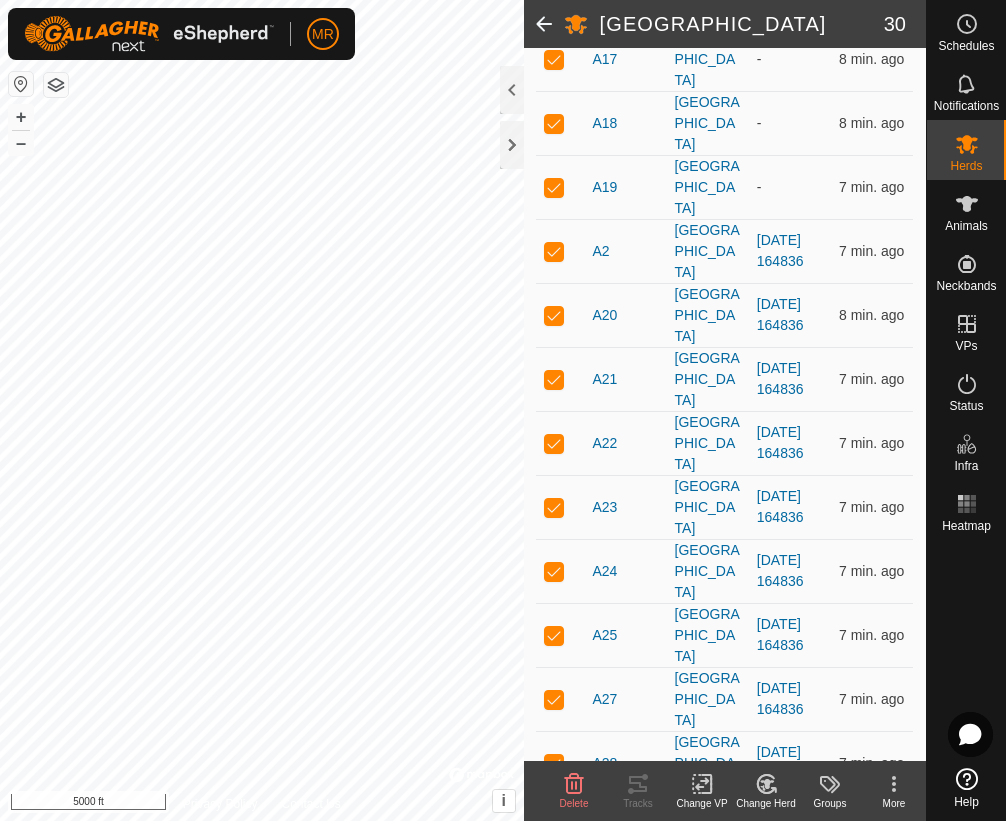 click at bounding box center [554, 827] 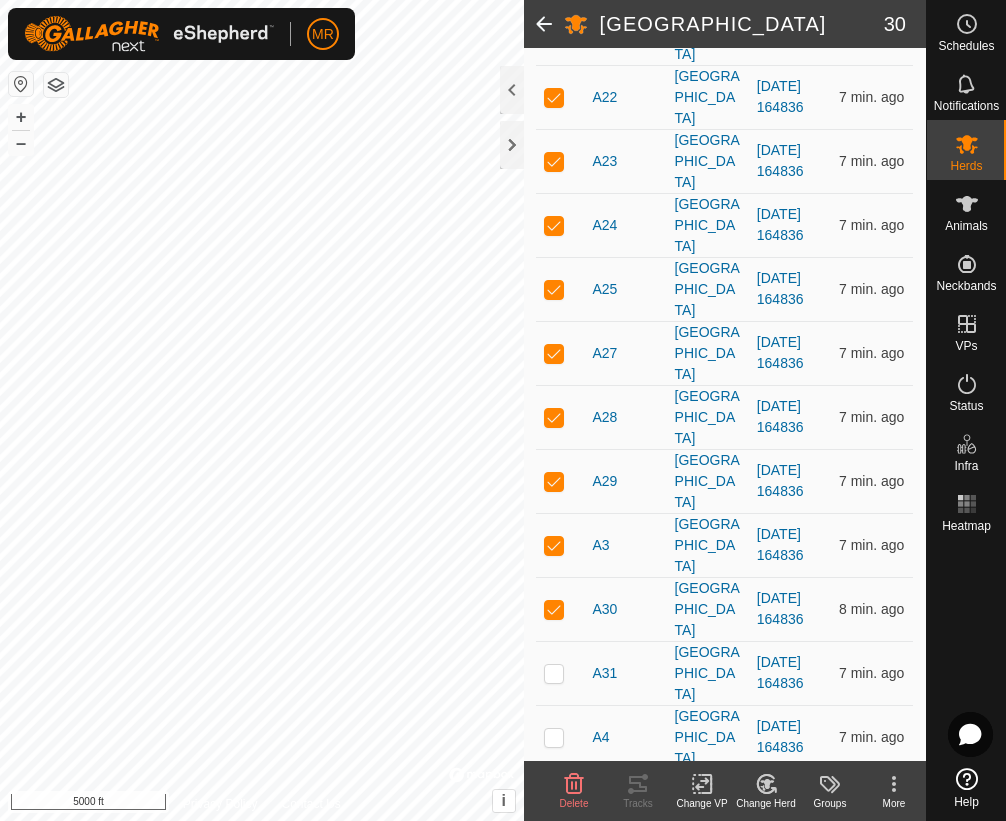 scroll, scrollTop: 1267, scrollLeft: 0, axis: vertical 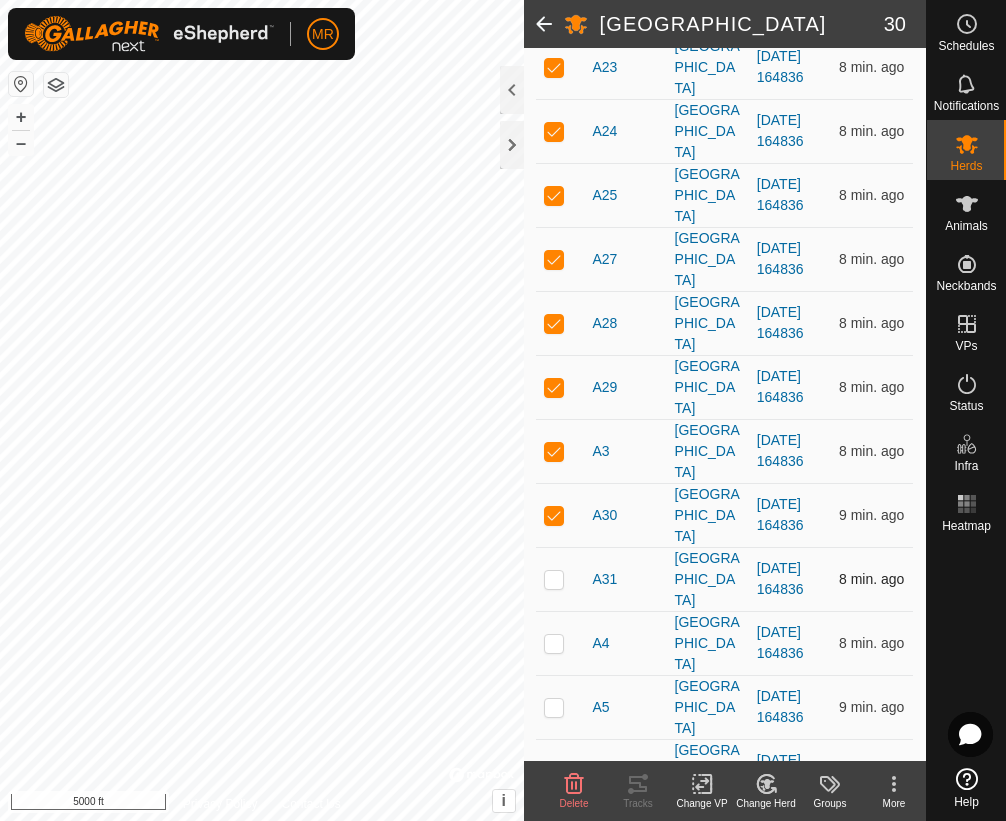 click at bounding box center [554, 579] 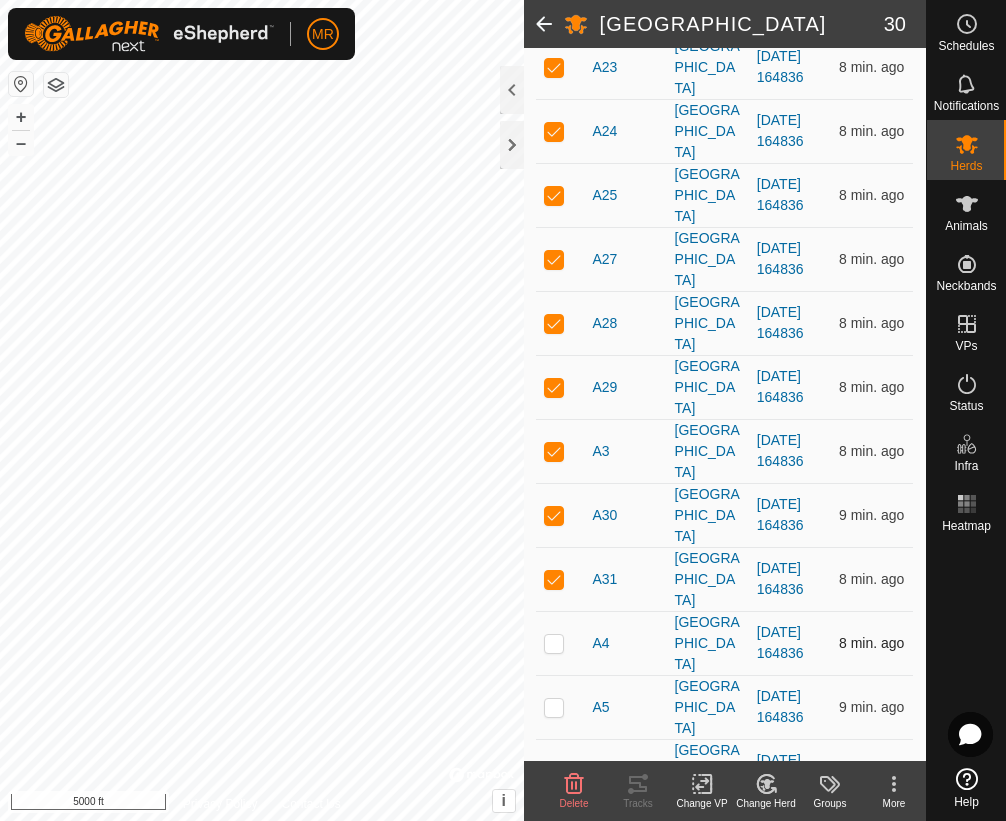 click at bounding box center [554, 643] 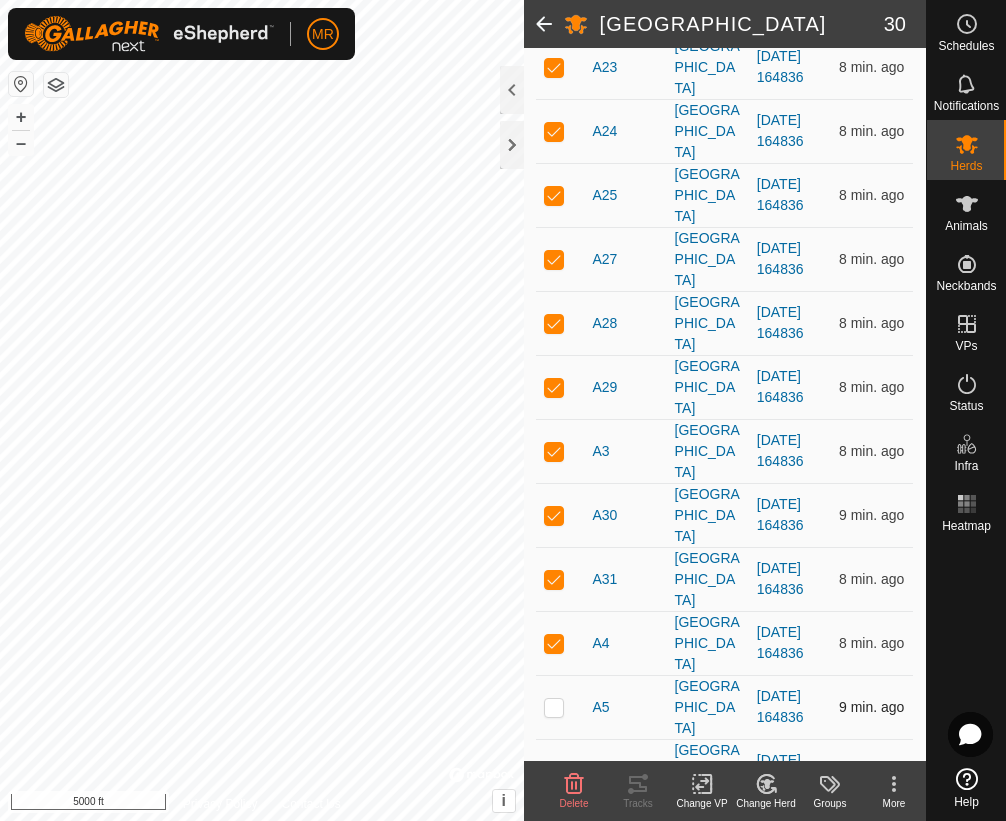 click at bounding box center [554, 707] 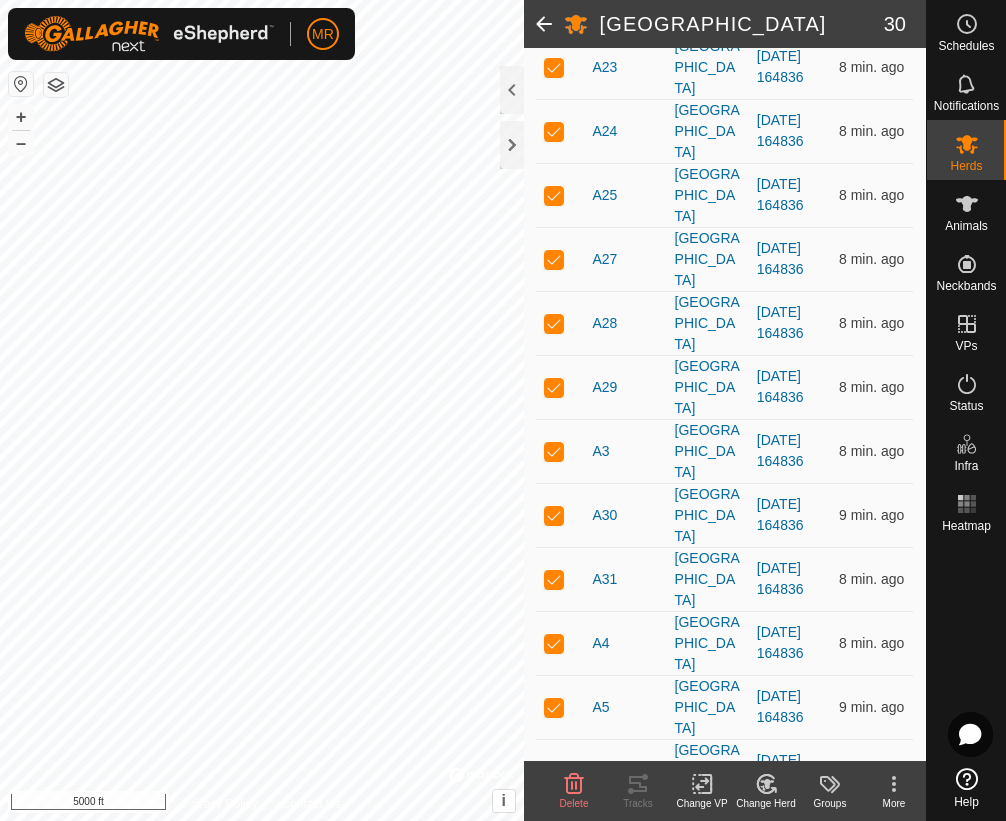 click at bounding box center [560, 771] 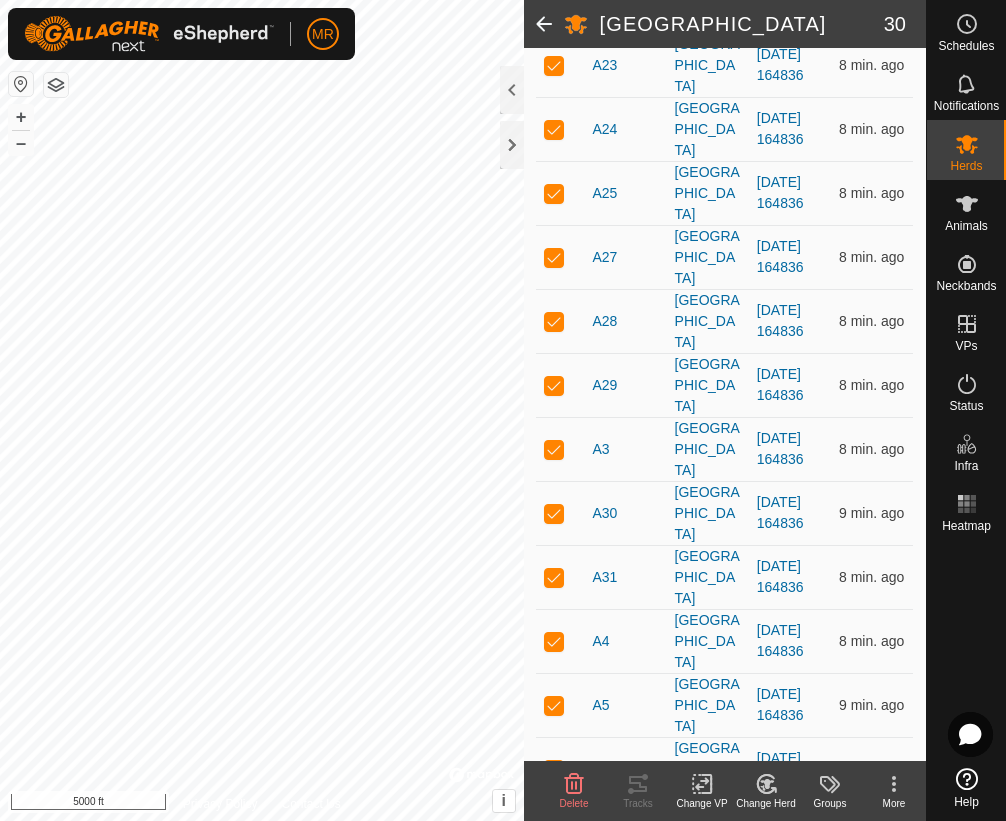 scroll, scrollTop: 1270, scrollLeft: 0, axis: vertical 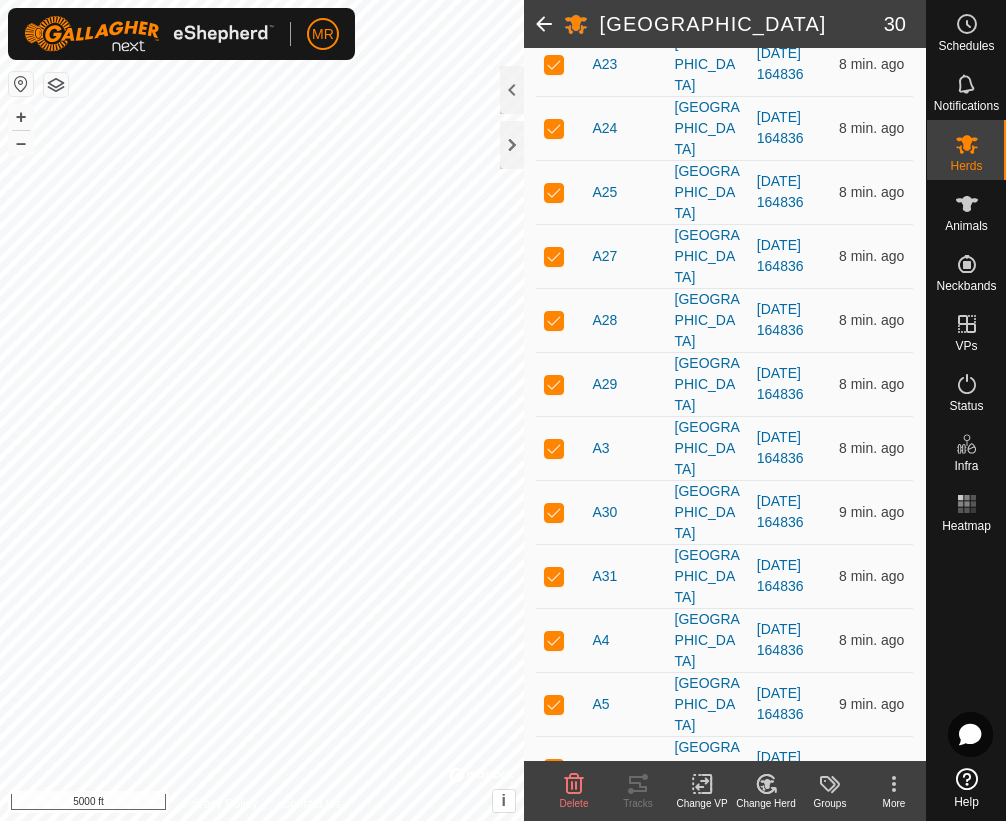 click 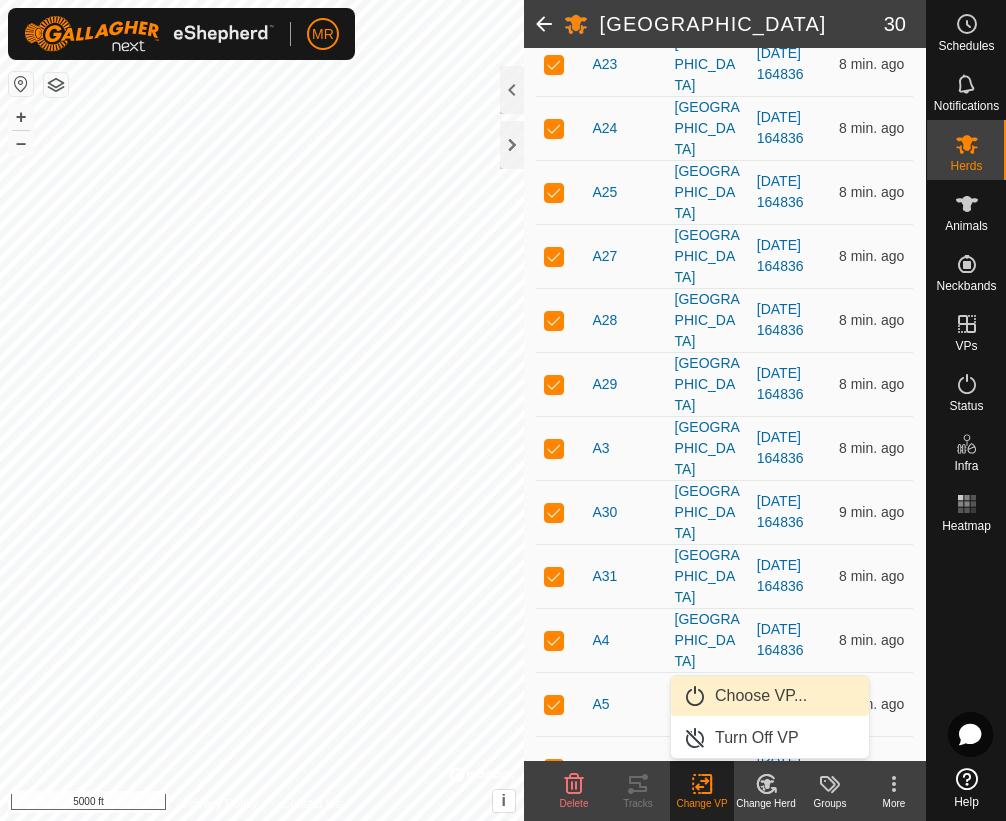 click on "Choose VP..." at bounding box center [770, 696] 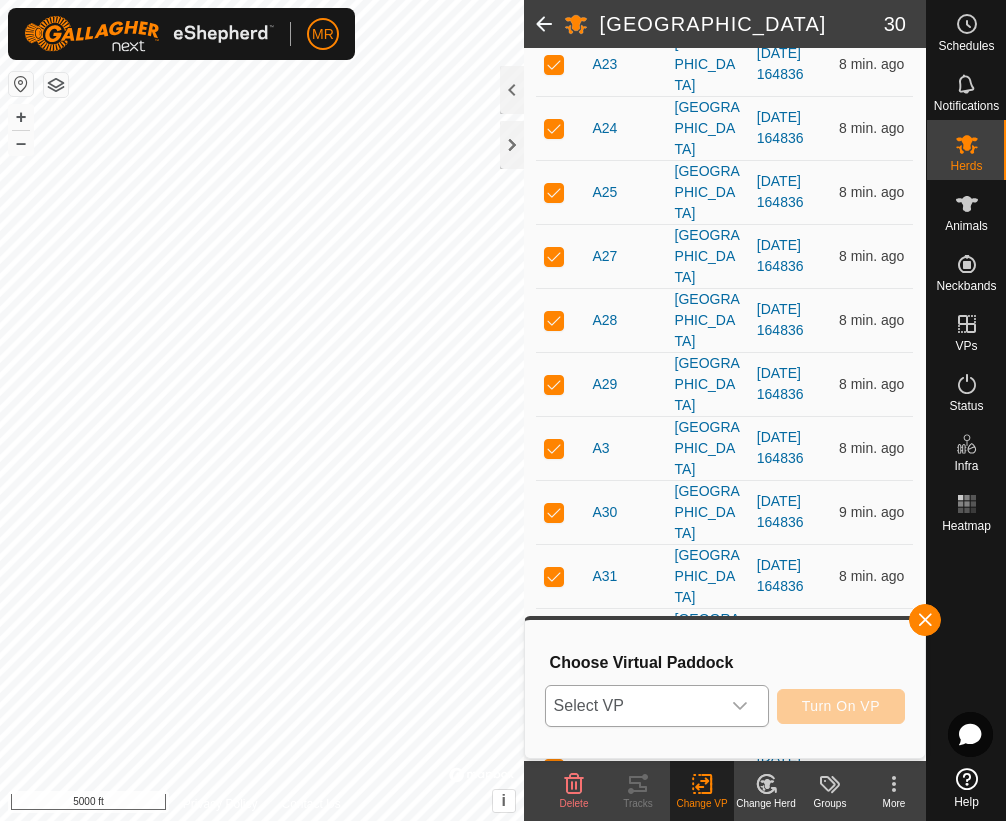 click 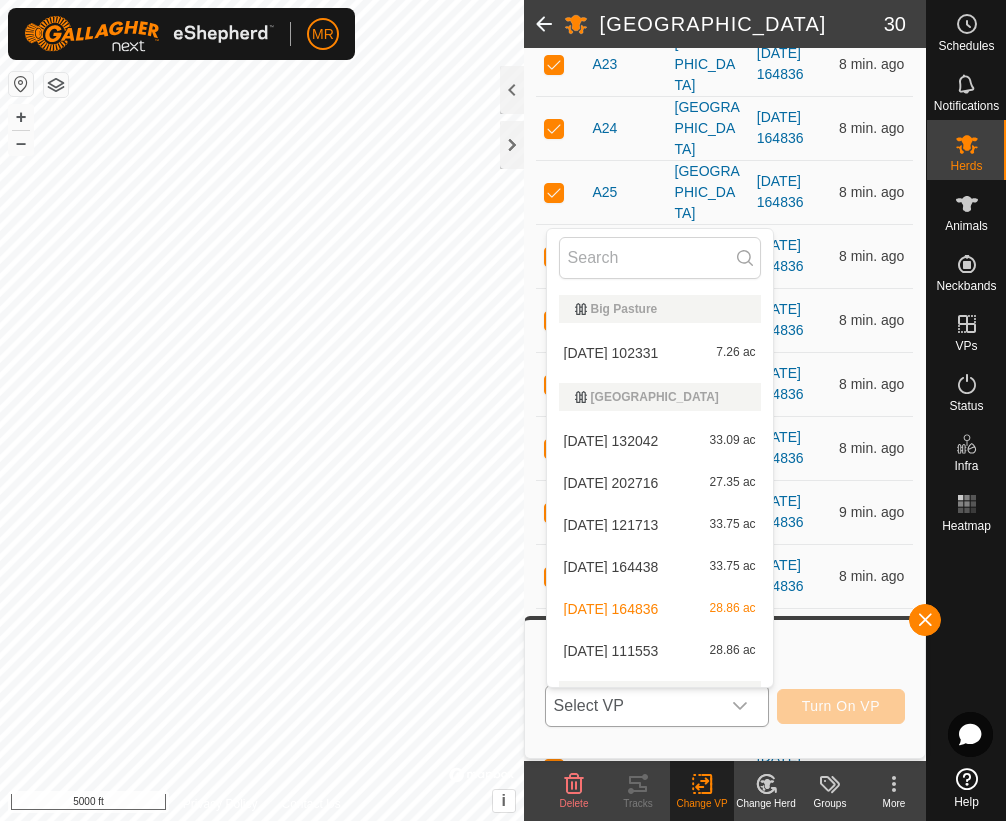 click on "[DATE] 164836  28.86 ac" at bounding box center [660, 609] 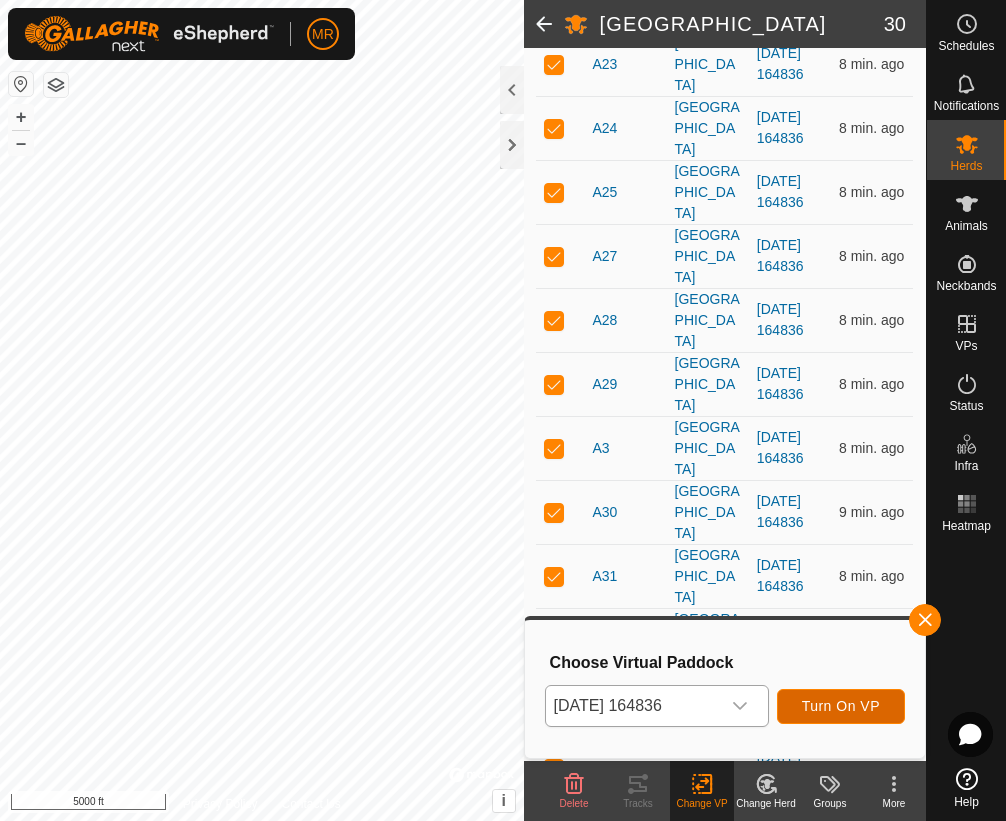 click on "Turn On VP" at bounding box center [841, 706] 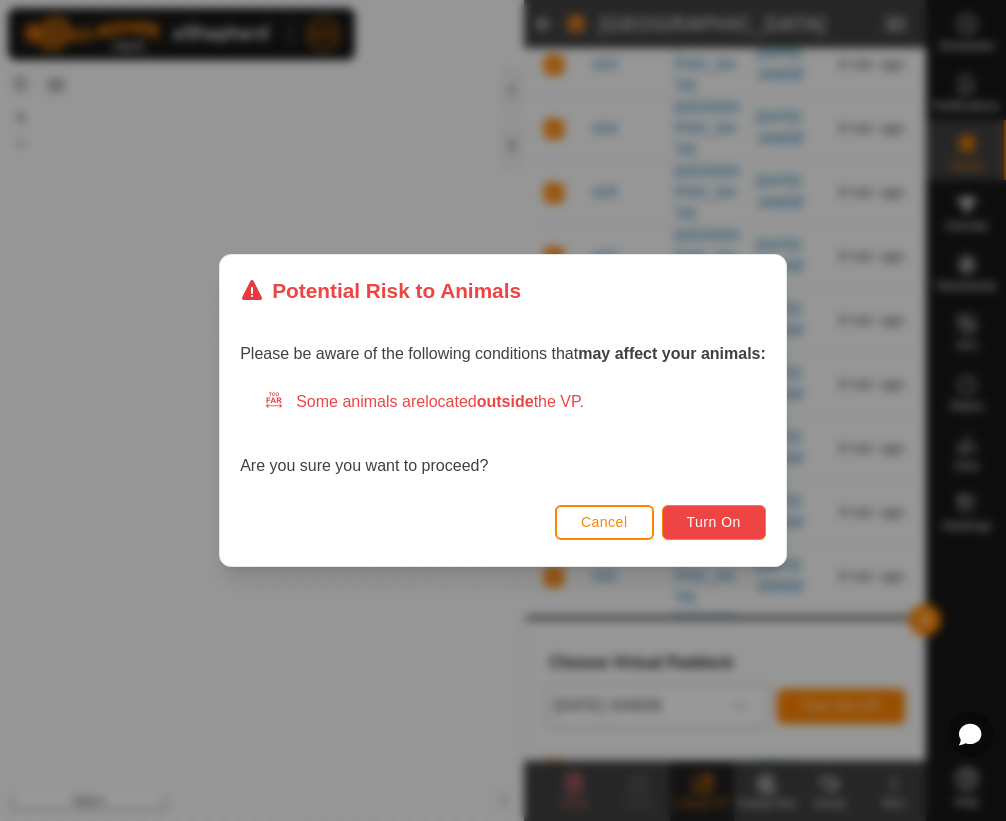 click on "Turn On" at bounding box center [714, 522] 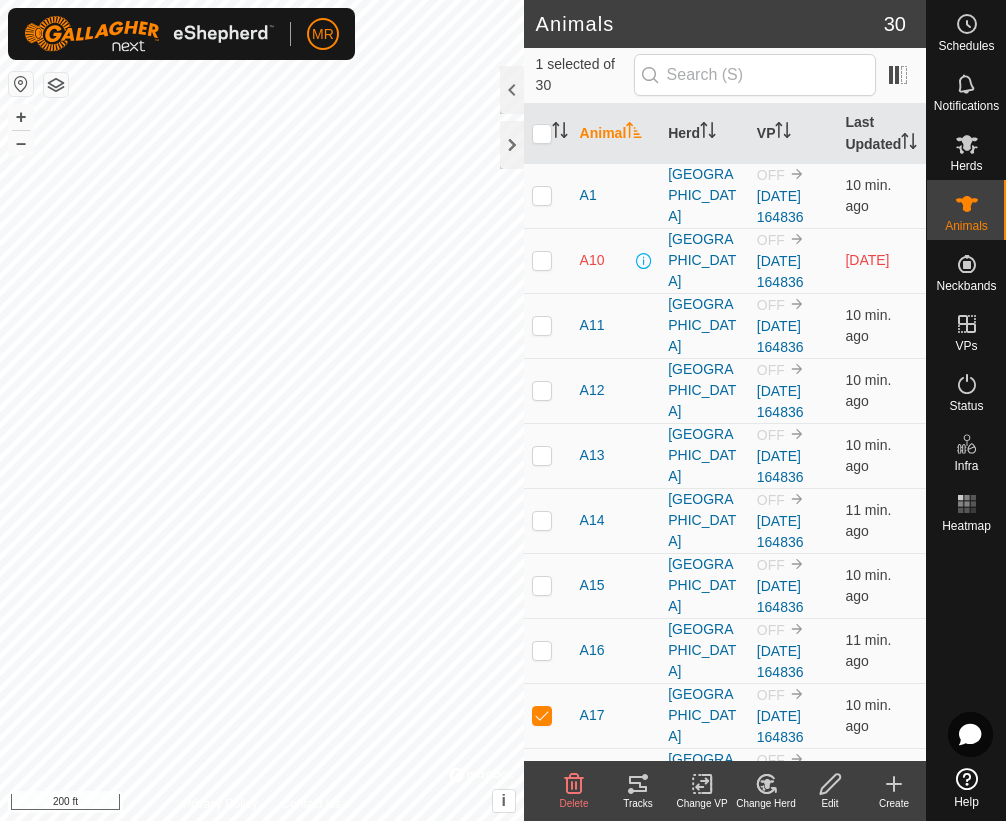 click 